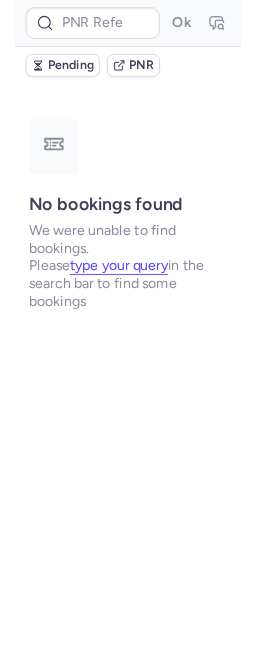 scroll, scrollTop: 0, scrollLeft: 0, axis: both 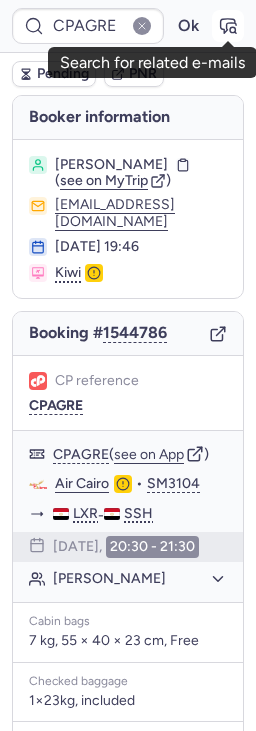 click 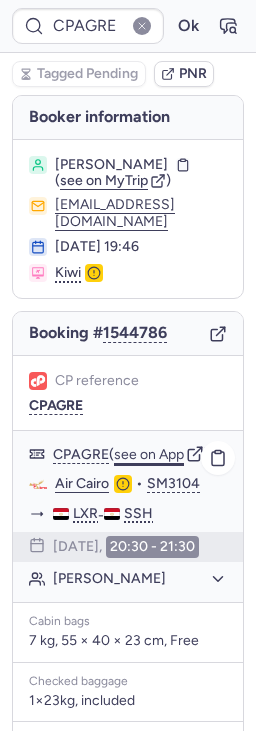 click on "see on App" 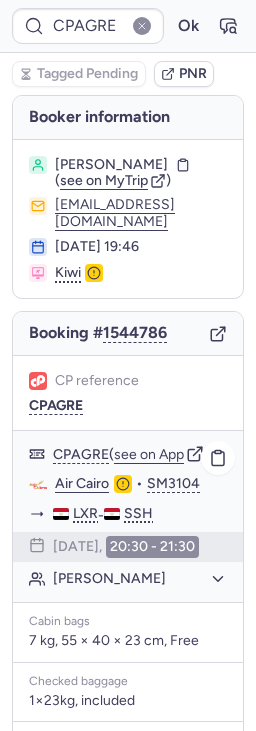 scroll, scrollTop: 327, scrollLeft: 0, axis: vertical 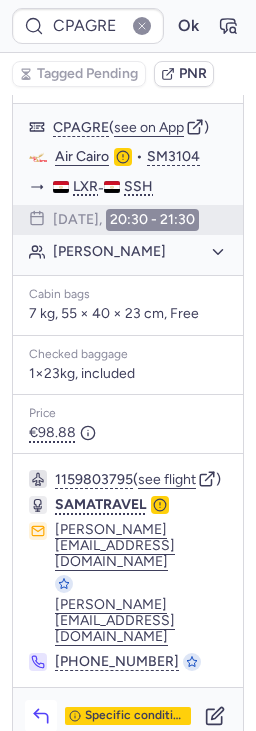 click 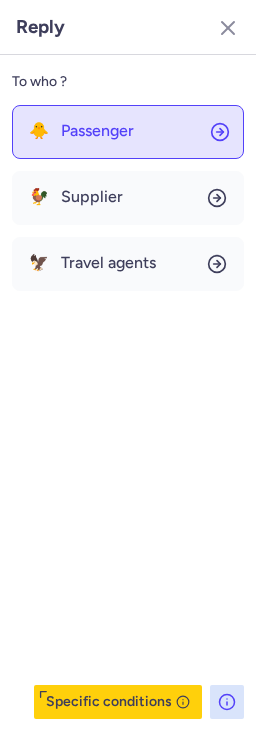 click on "Passenger" at bounding box center (97, 131) 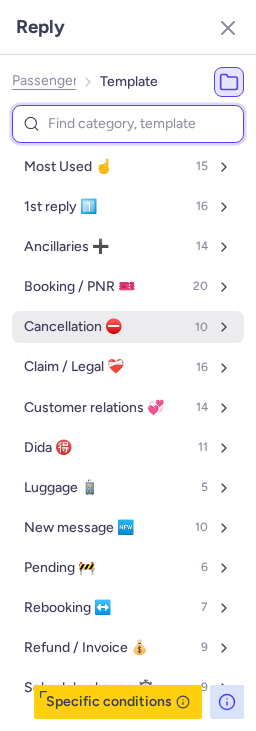 scroll, scrollTop: 27, scrollLeft: 0, axis: vertical 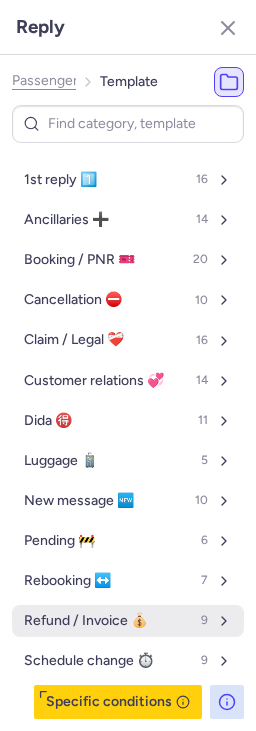 click on "Refund / Invoice 💰" at bounding box center [86, 621] 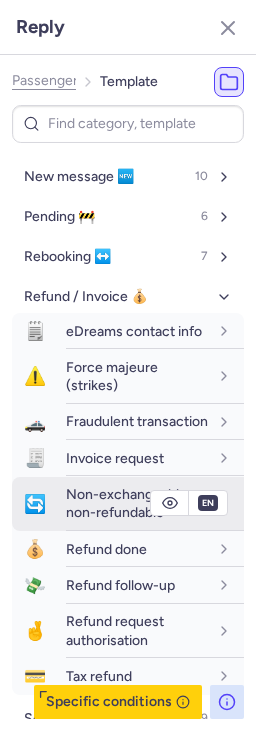 scroll, scrollTop: 354, scrollLeft: 0, axis: vertical 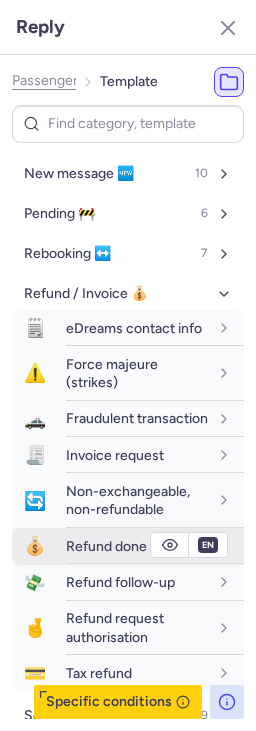 click on "Refund done" at bounding box center (106, 546) 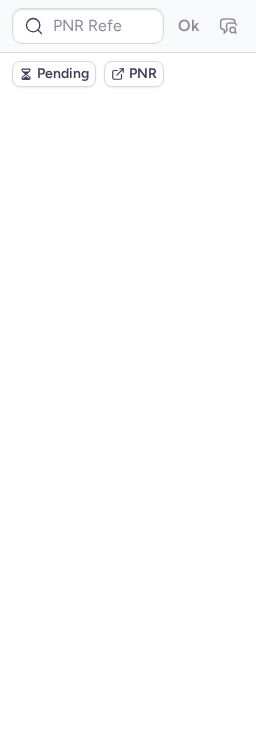 scroll, scrollTop: 0, scrollLeft: 0, axis: both 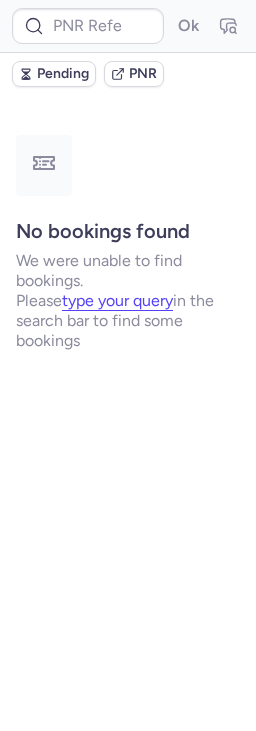type on "CPAGRE" 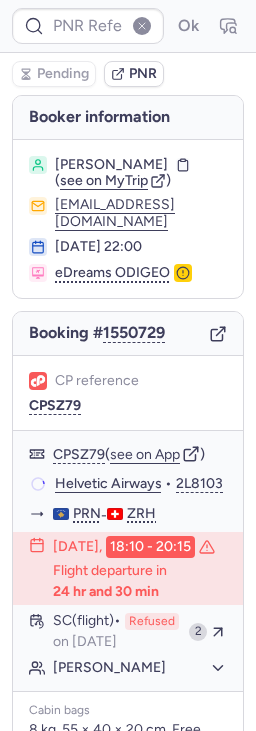 type on "CZ041288" 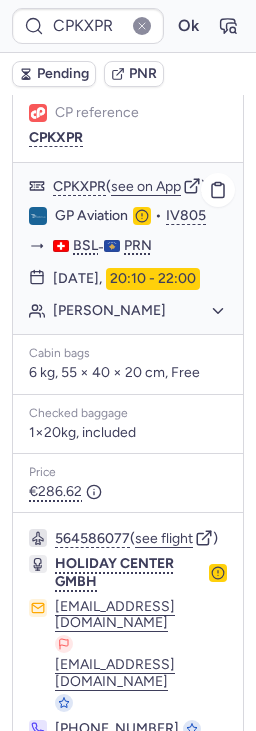 scroll, scrollTop: 267, scrollLeft: 0, axis: vertical 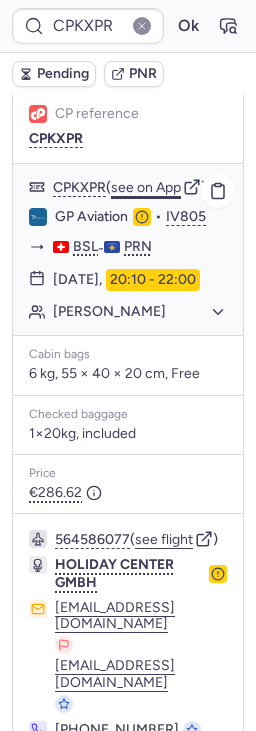 click on "see on App" 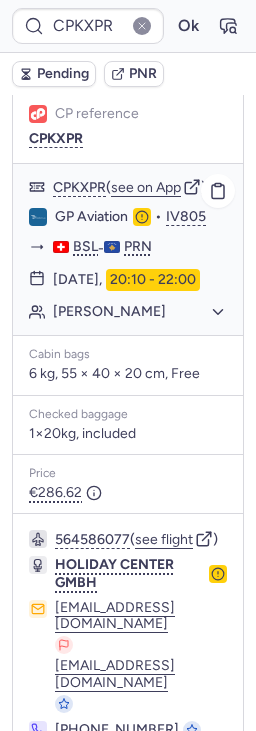 click on "Esat HOXHAJ" 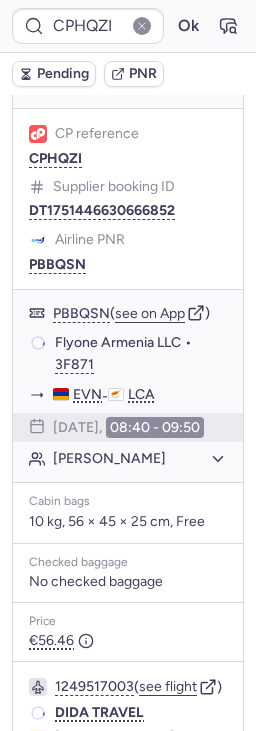 scroll, scrollTop: 398, scrollLeft: 0, axis: vertical 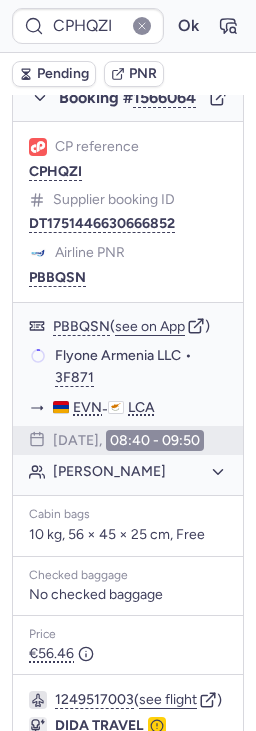 type on "CPKXPR" 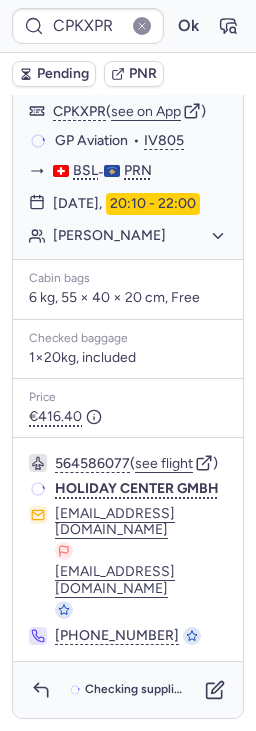 scroll, scrollTop: 323, scrollLeft: 0, axis: vertical 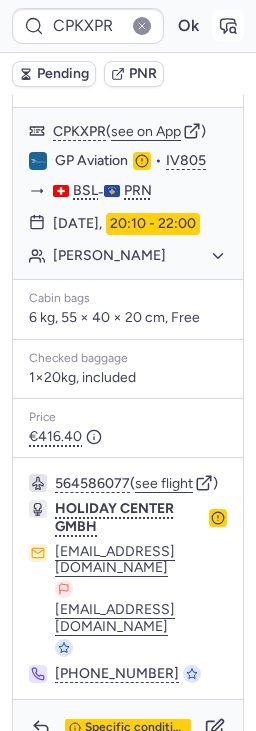 click 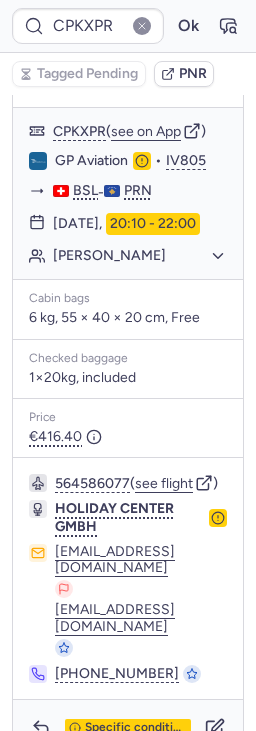 scroll, scrollTop: 341, scrollLeft: 0, axis: vertical 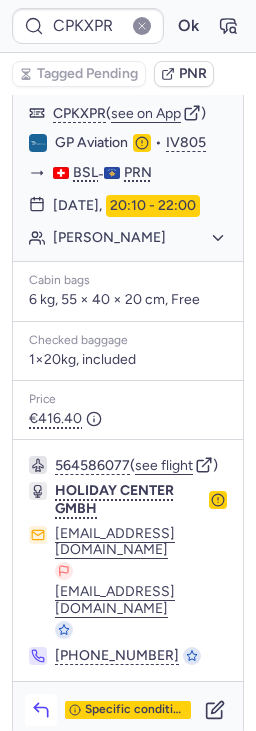 click 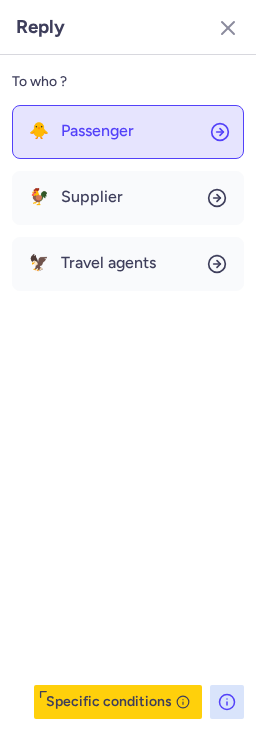 click on "Passenger" at bounding box center (97, 131) 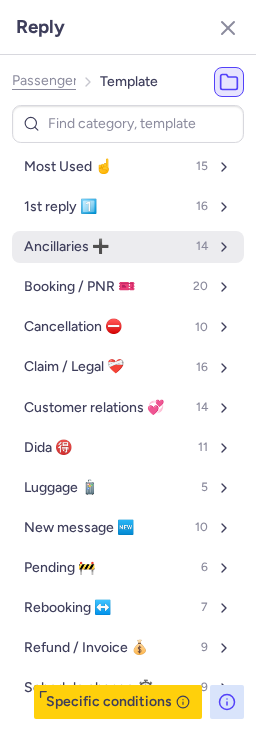 click on "Ancillaries ➕ 14" at bounding box center [128, 247] 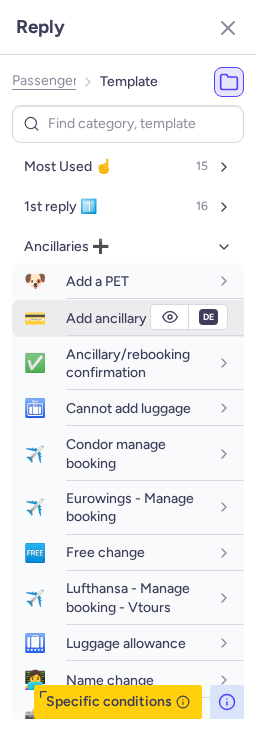 click on "Add ancillary" at bounding box center (106, 318) 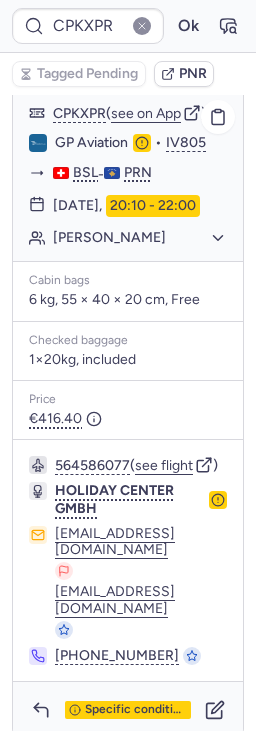 scroll, scrollTop: 12, scrollLeft: 0, axis: vertical 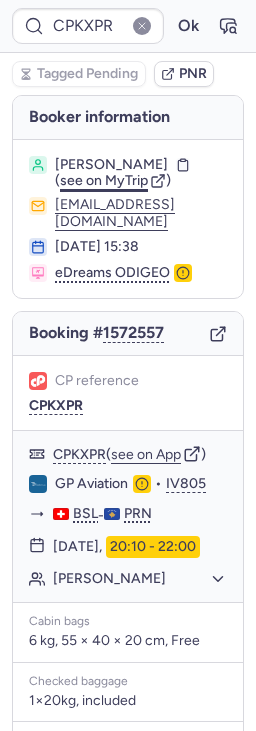 click on "see on MyTrip" at bounding box center [104, 180] 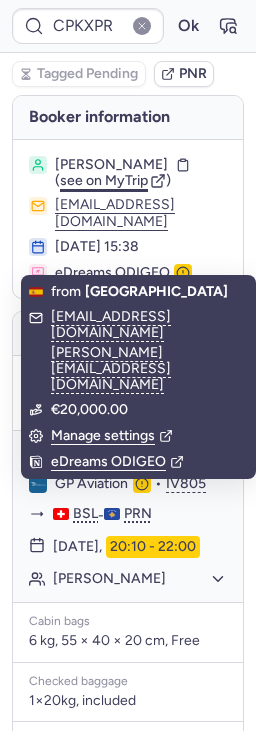 click on "see on MyTrip" at bounding box center (104, 180) 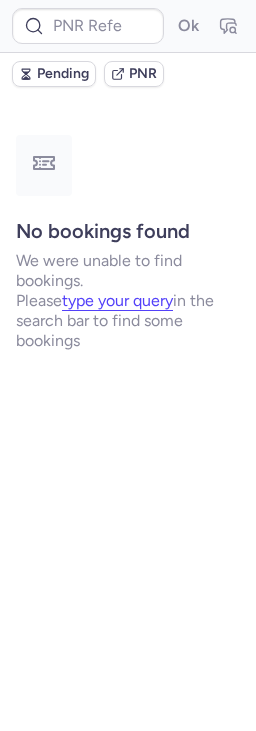 type on "CPKXPR" 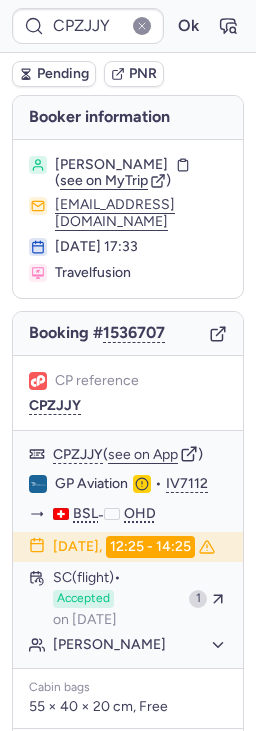 type on "CP3T5C" 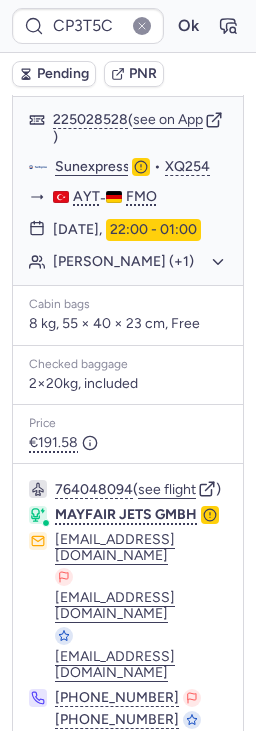 scroll, scrollTop: 1670, scrollLeft: 0, axis: vertical 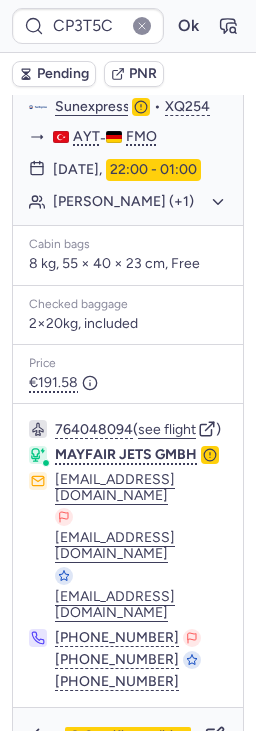 click on "Specific conditions" at bounding box center (128, 736) 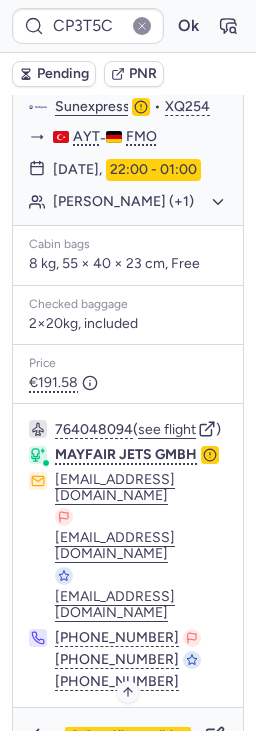 click on "Specific conditions" at bounding box center [136, 736] 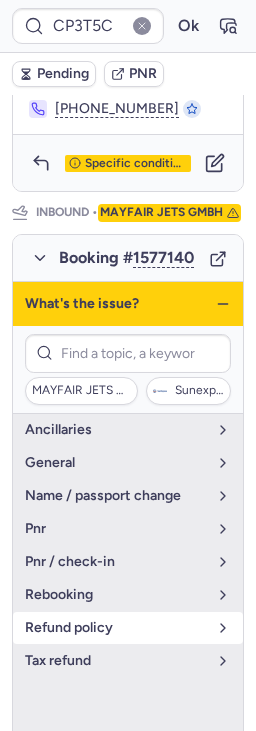 click on "refund policy" at bounding box center [116, 628] 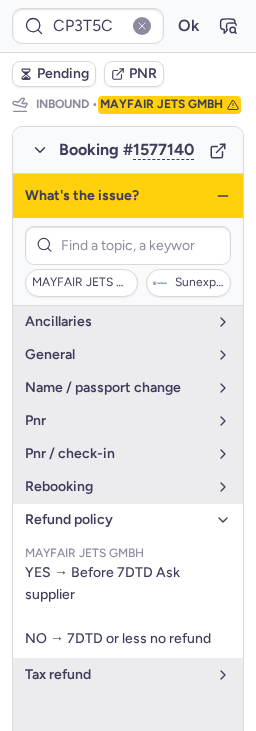 scroll, scrollTop: 1352, scrollLeft: 0, axis: vertical 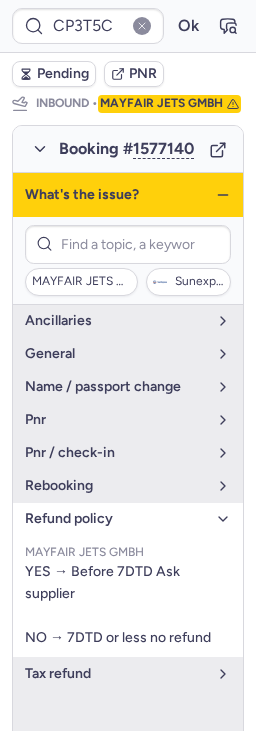 click on "refund policy" at bounding box center [116, 519] 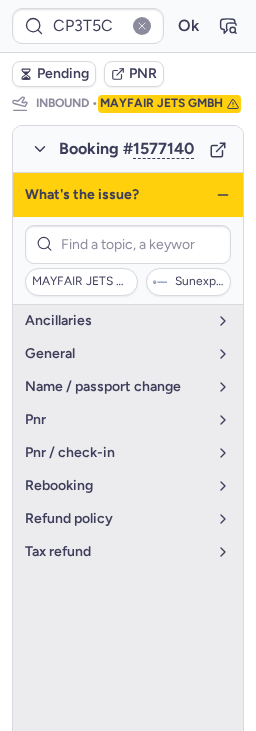 click on "What's the issue?" at bounding box center [128, 195] 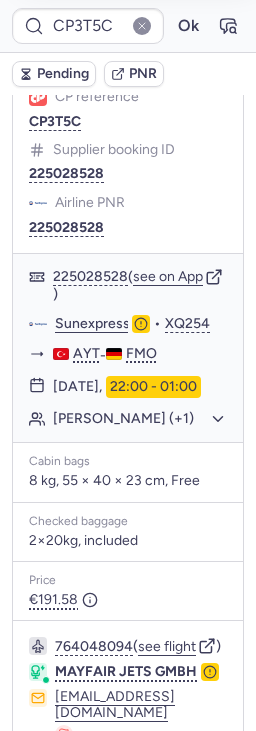 scroll, scrollTop: 1670, scrollLeft: 0, axis: vertical 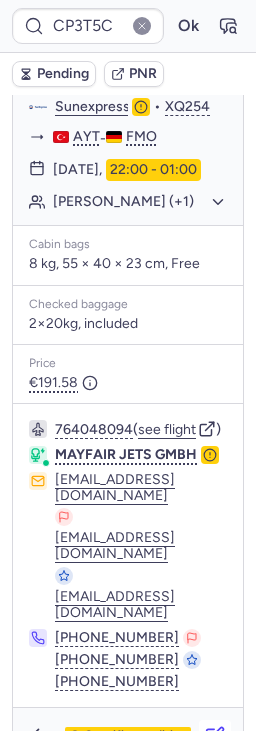 click 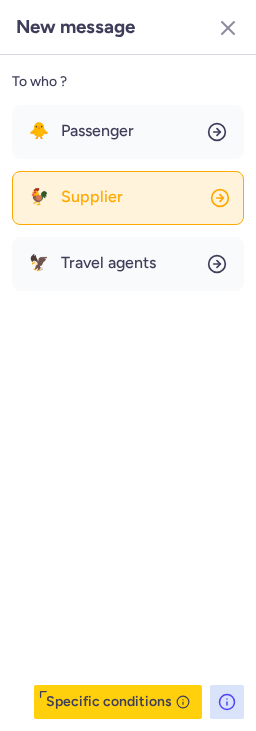 click on "🐓 Supplier" 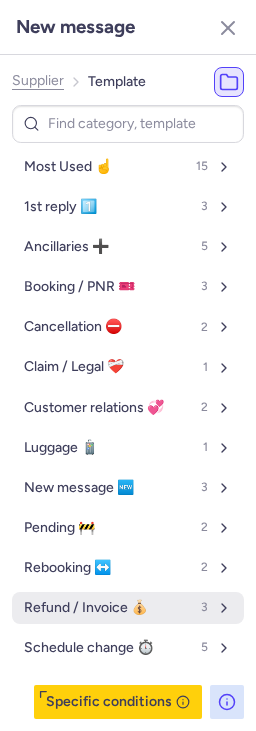 click on "Refund / Invoice 💰" at bounding box center (86, 608) 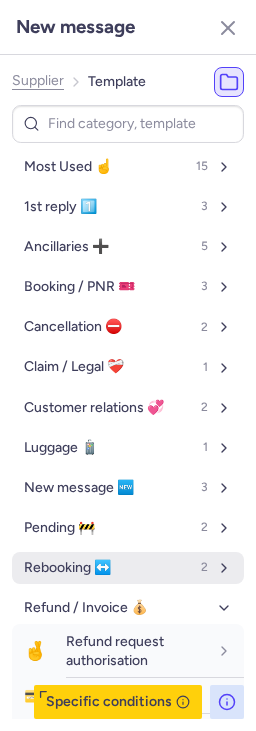scroll, scrollTop: 114, scrollLeft: 0, axis: vertical 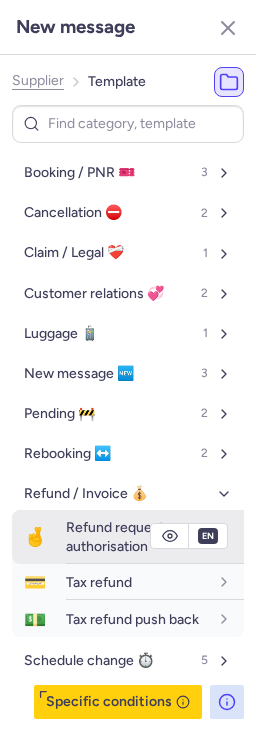 click on "Refund request authorisation" at bounding box center [115, 536] 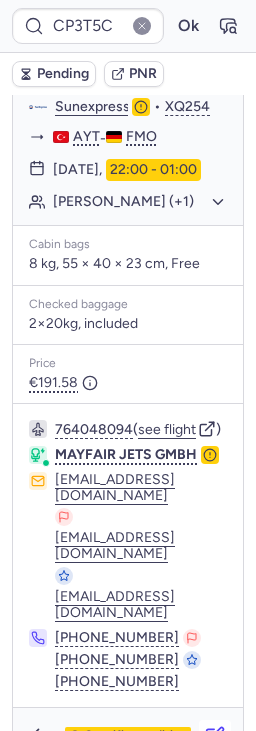 click 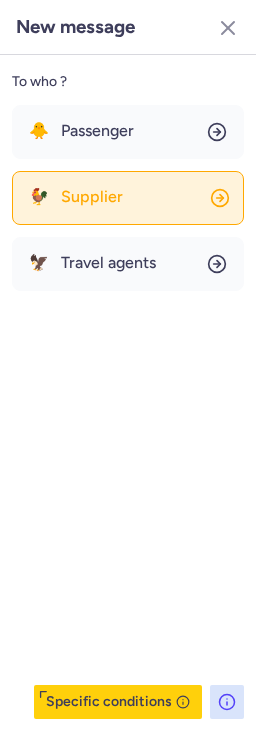 click on "🐓 Supplier" 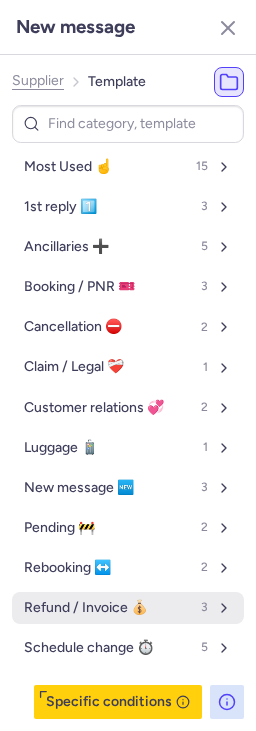 click on "Refund / Invoice 💰 3" at bounding box center [128, 608] 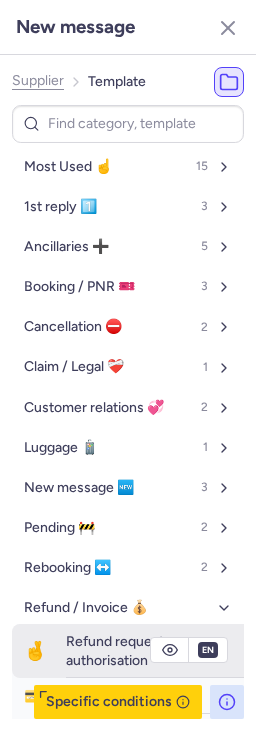 click on "Refund request authorisation" at bounding box center (115, 650) 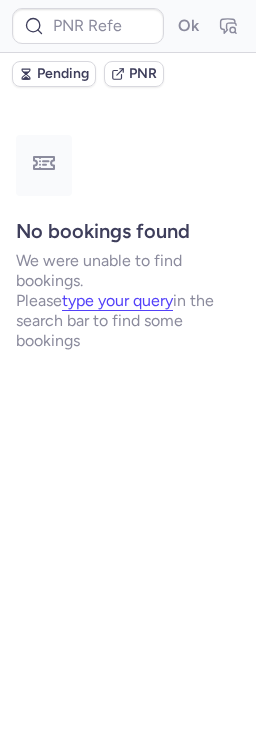 scroll, scrollTop: 0, scrollLeft: 0, axis: both 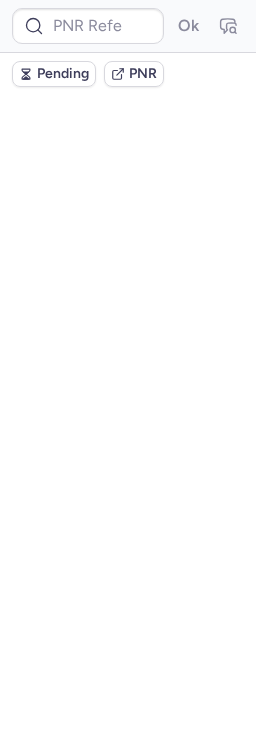 type on "CP3T5C" 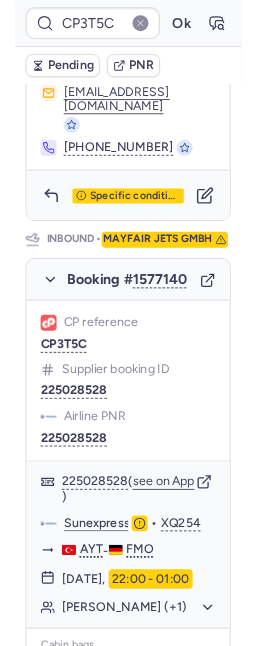 scroll, scrollTop: 1670, scrollLeft: 0, axis: vertical 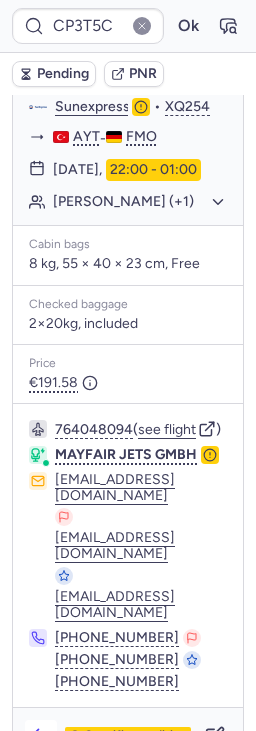 click 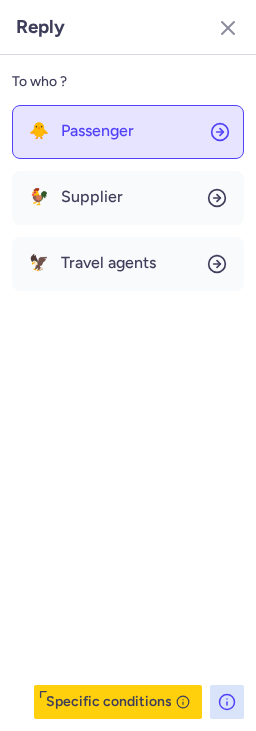 click on "🐥 Passenger" 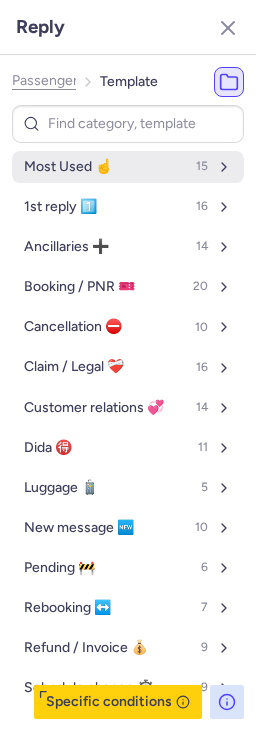 click on "Most Used ☝️" at bounding box center (68, 167) 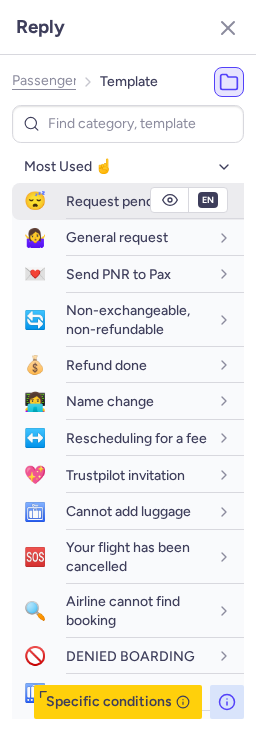 click on "Request pending" at bounding box center (119, 201) 